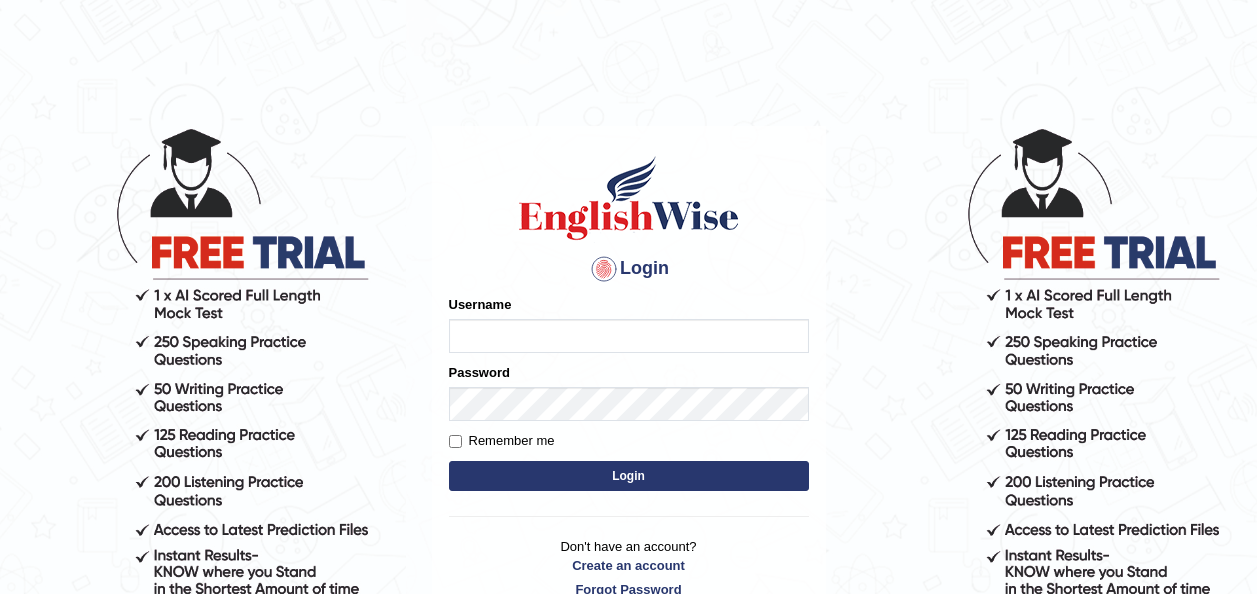 scroll, scrollTop: 0, scrollLeft: 0, axis: both 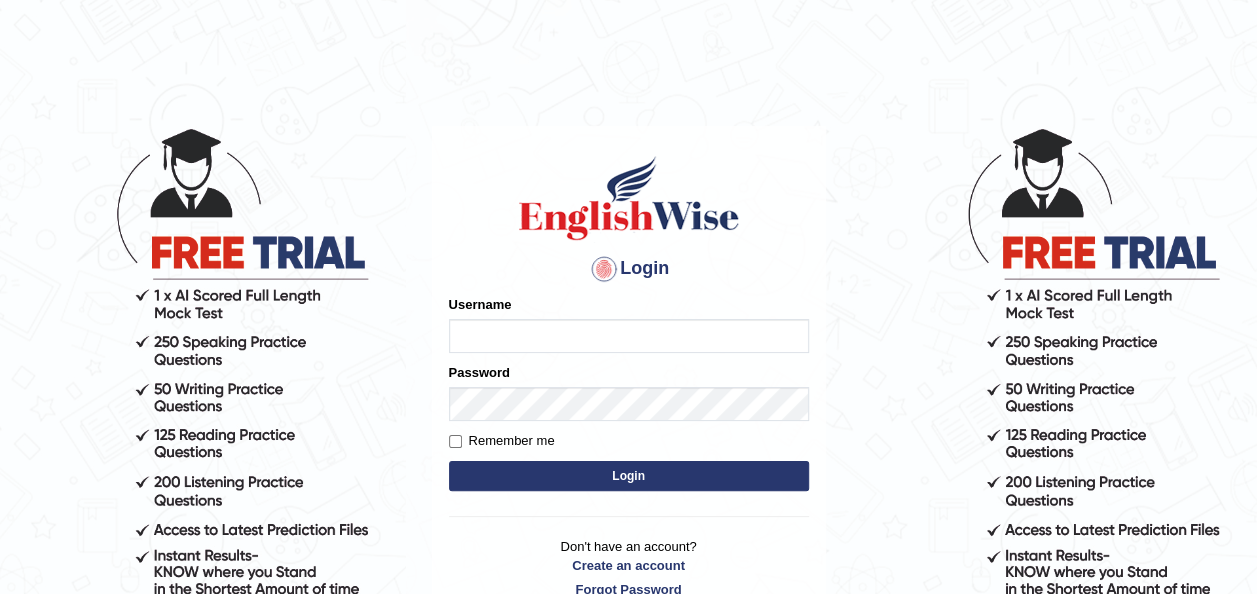 type on "Cynthia_orellana" 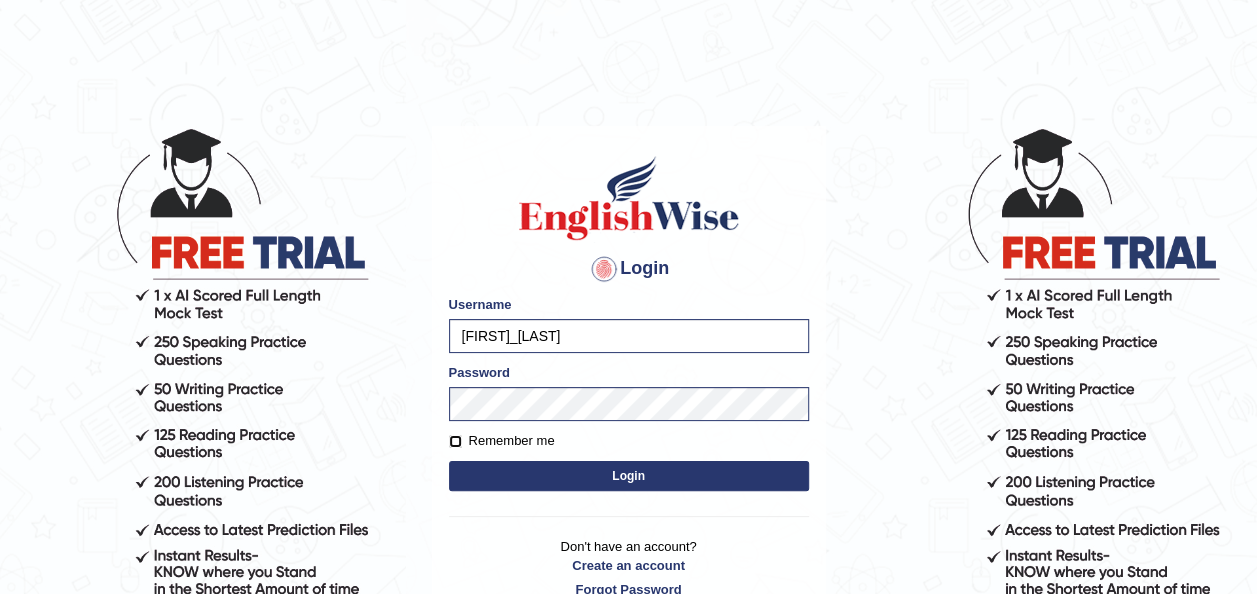 click on "Remember me" at bounding box center [455, 441] 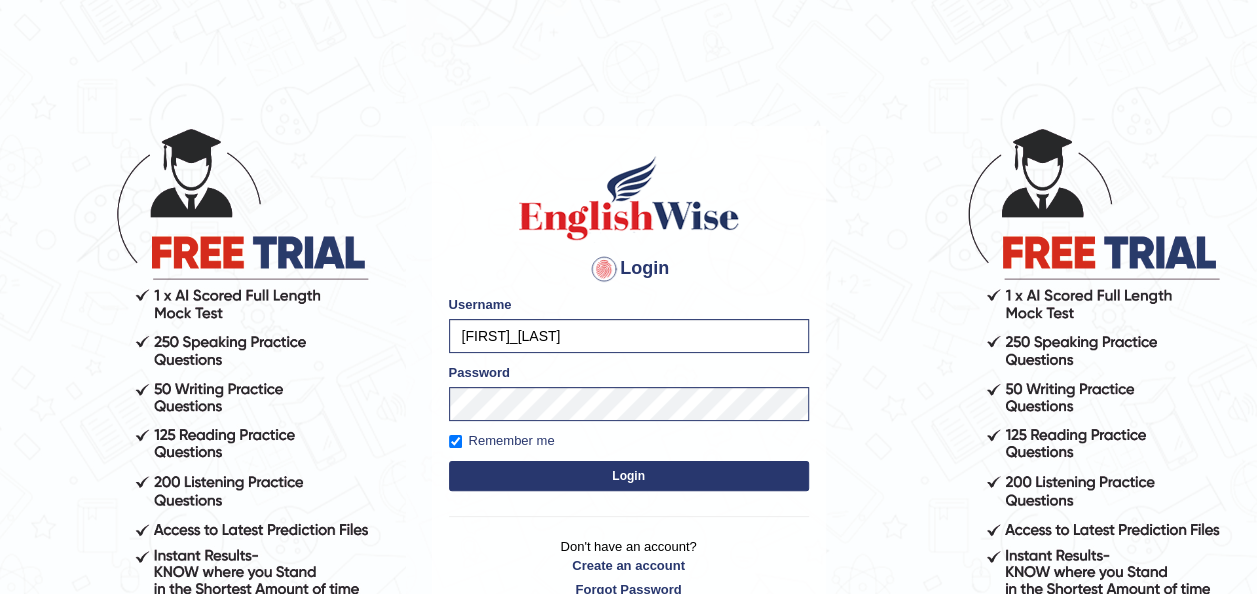 click on "Login" at bounding box center (629, 476) 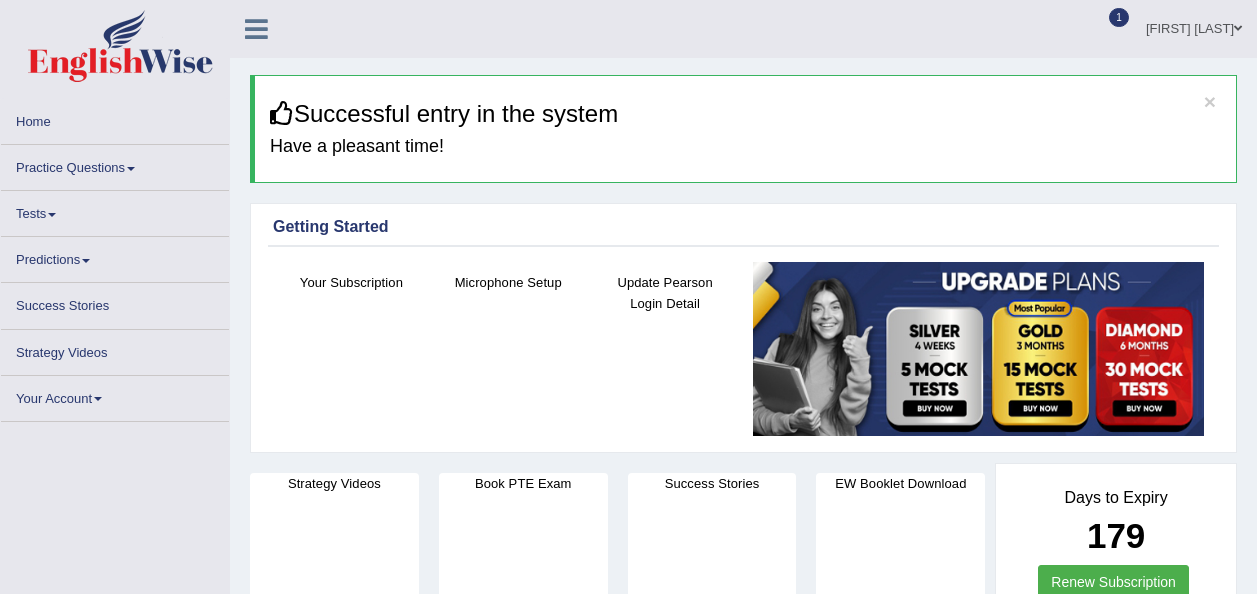 scroll, scrollTop: 0, scrollLeft: 0, axis: both 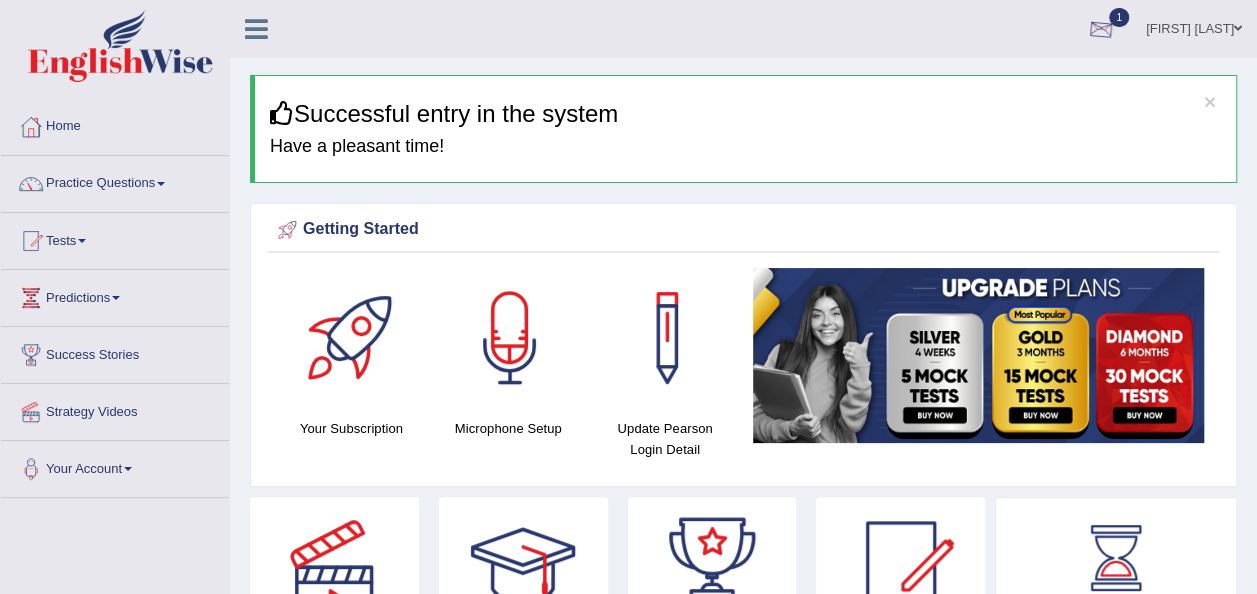 click at bounding box center (1101, 30) 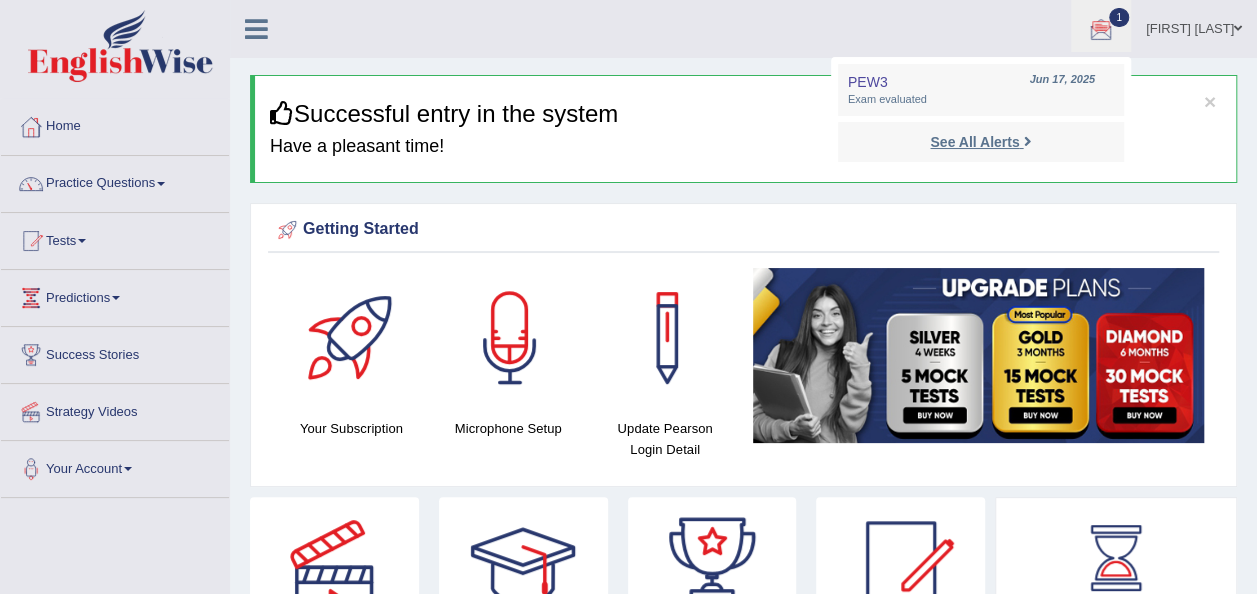 click on "See All Alerts" at bounding box center [974, 142] 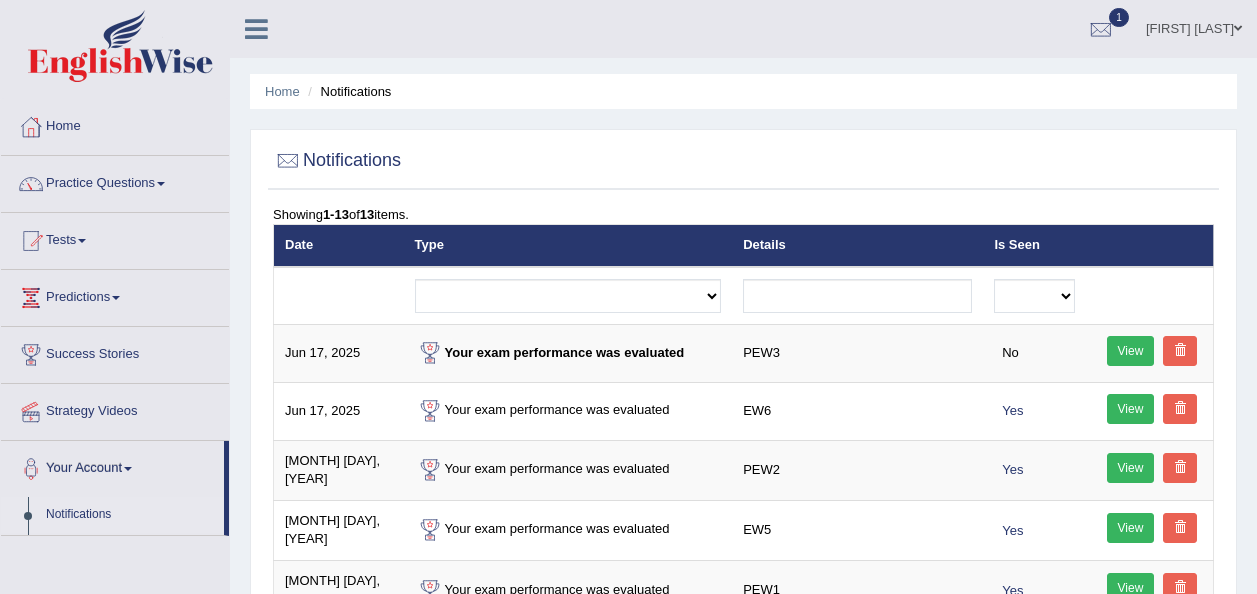 scroll, scrollTop: 0, scrollLeft: 0, axis: both 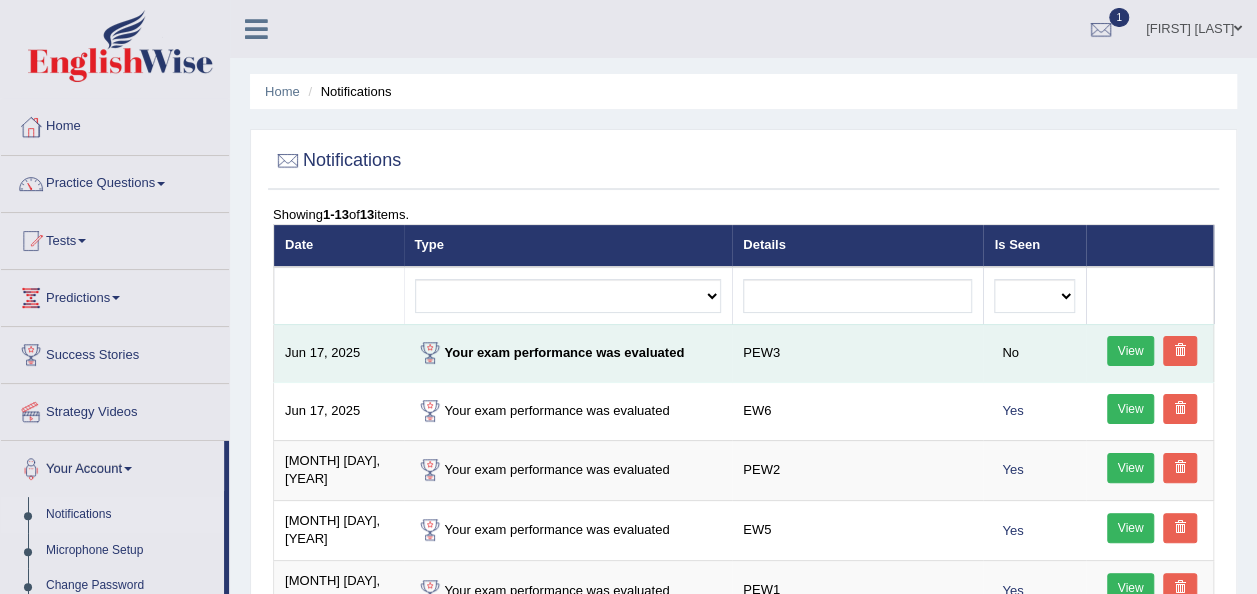 click on "View" at bounding box center (1131, 351) 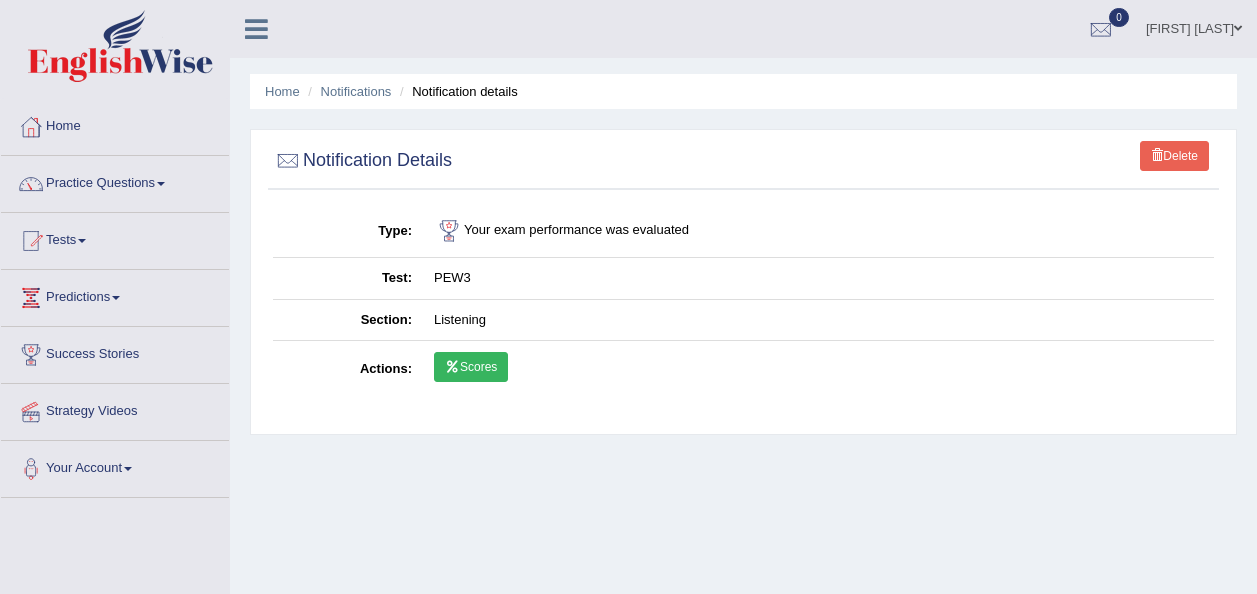 scroll, scrollTop: 0, scrollLeft: 0, axis: both 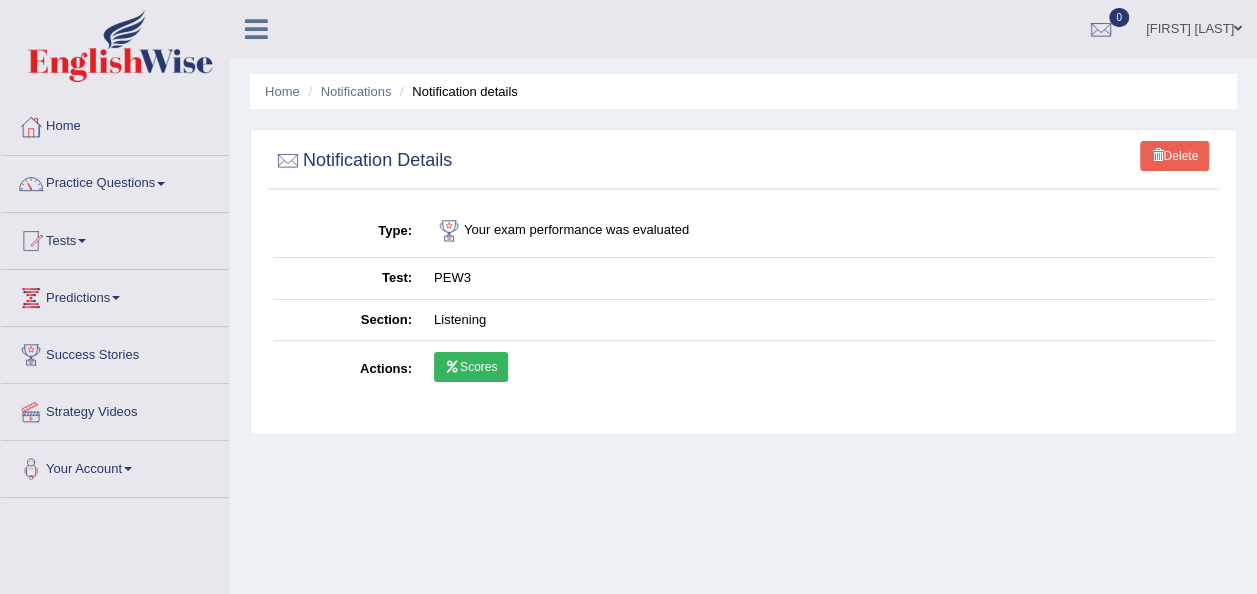 click on "Scores" at bounding box center (471, 367) 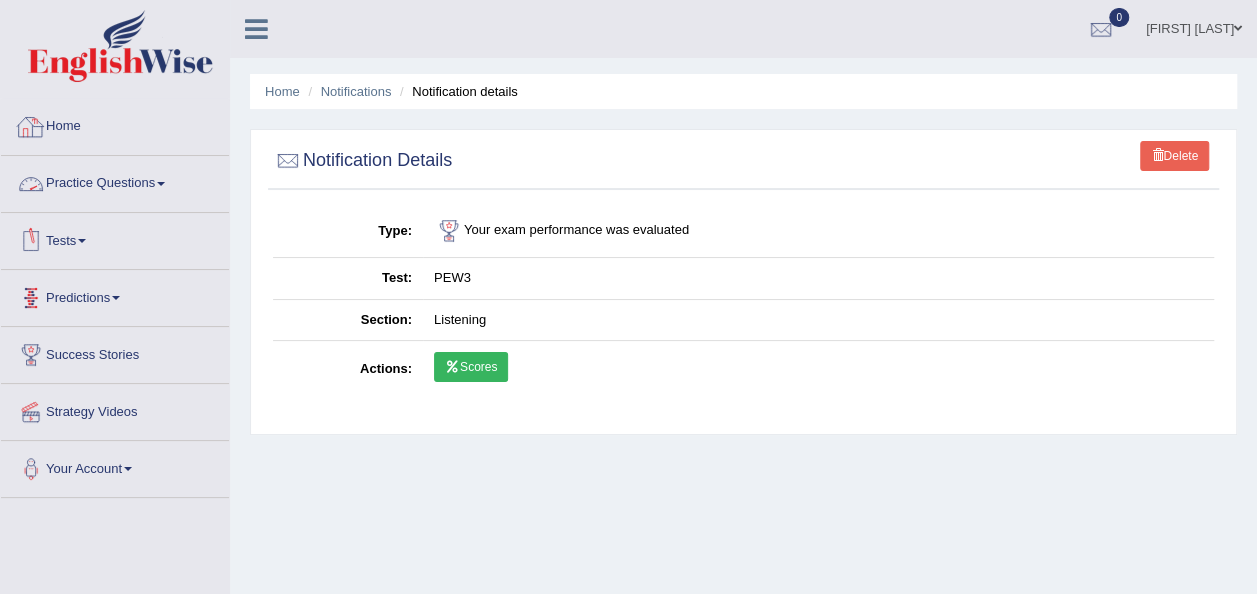 click on "Home" at bounding box center [115, 124] 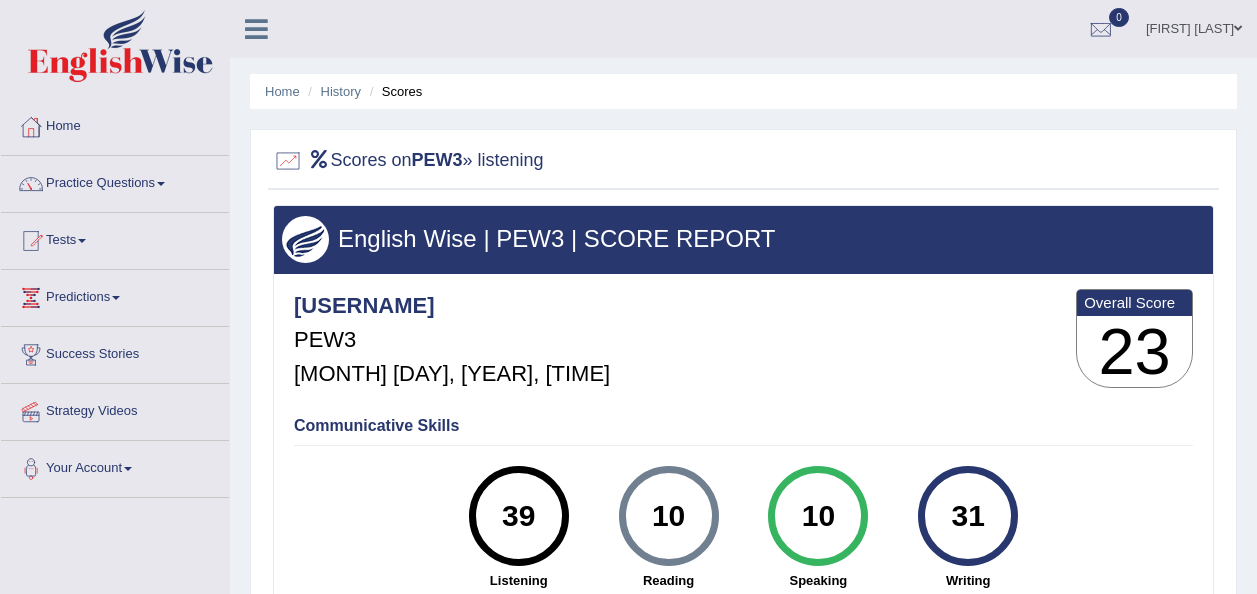 scroll, scrollTop: 0, scrollLeft: 0, axis: both 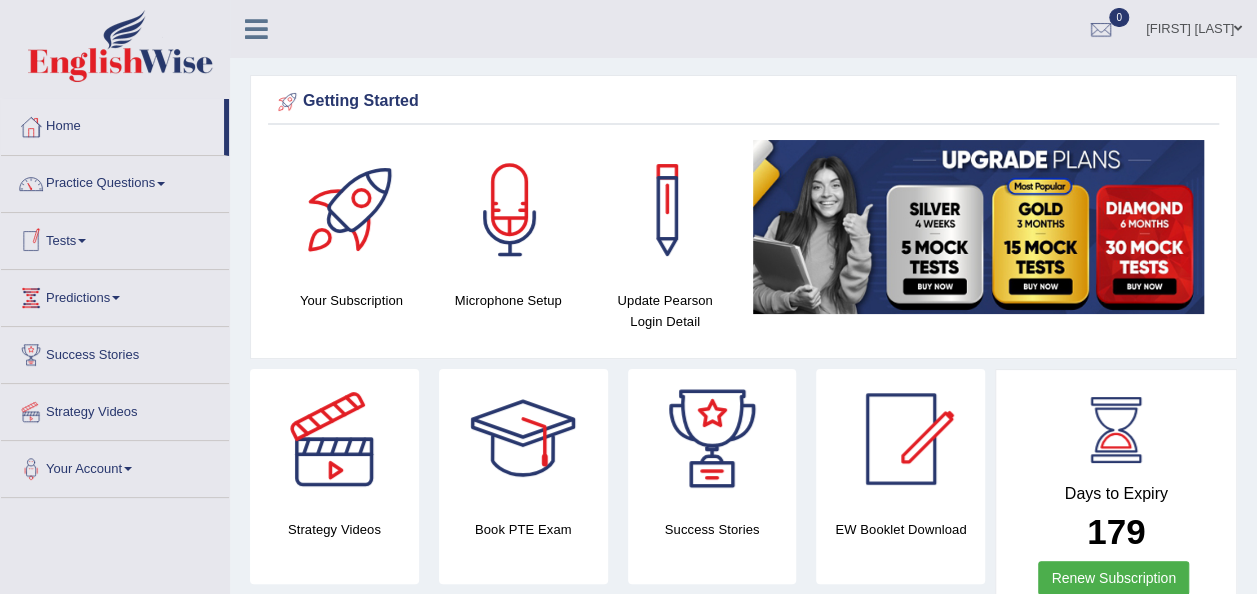 click on "Practice Questions" at bounding box center (115, 181) 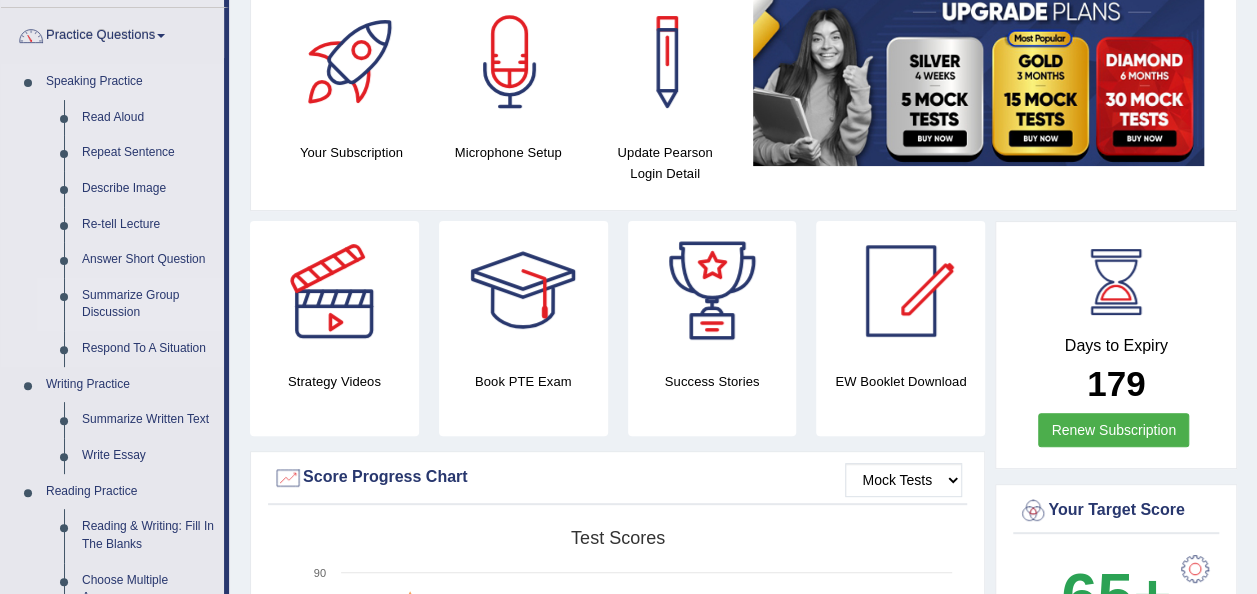 scroll, scrollTop: 151, scrollLeft: 0, axis: vertical 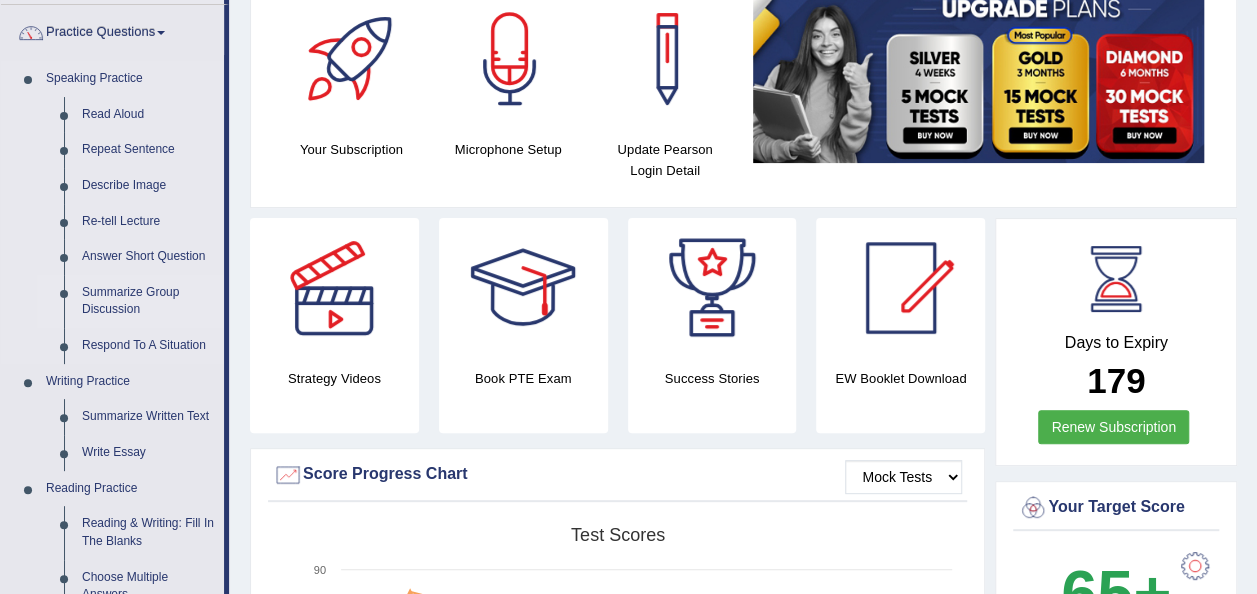 click on "Summarize Group Discussion" at bounding box center [148, 301] 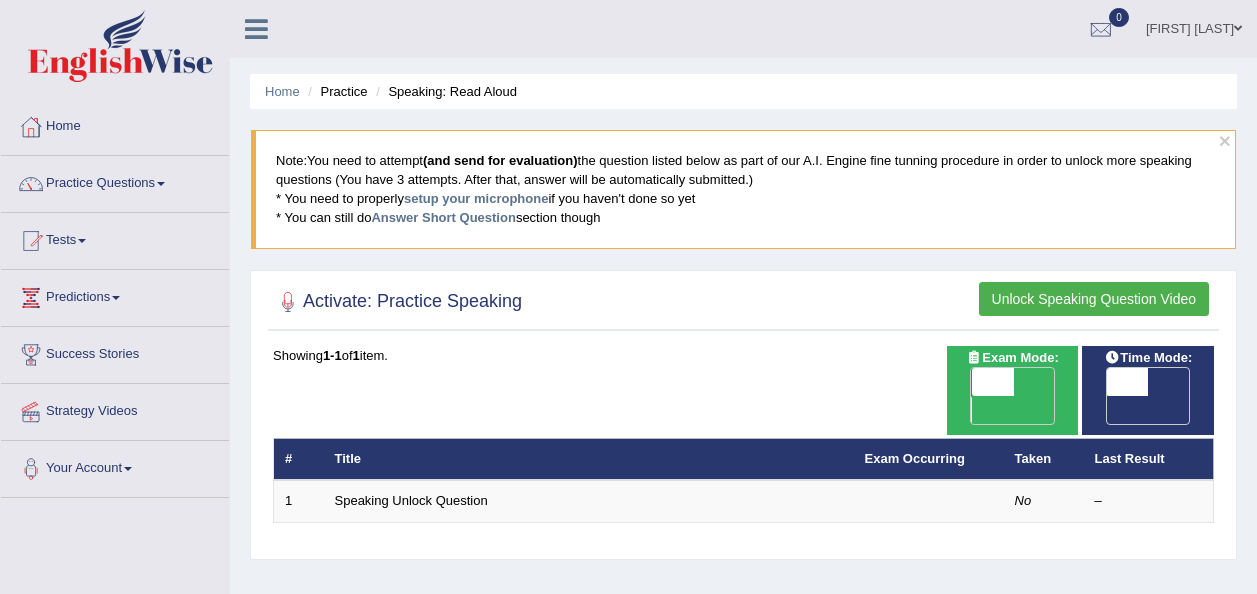 scroll, scrollTop: 0, scrollLeft: 0, axis: both 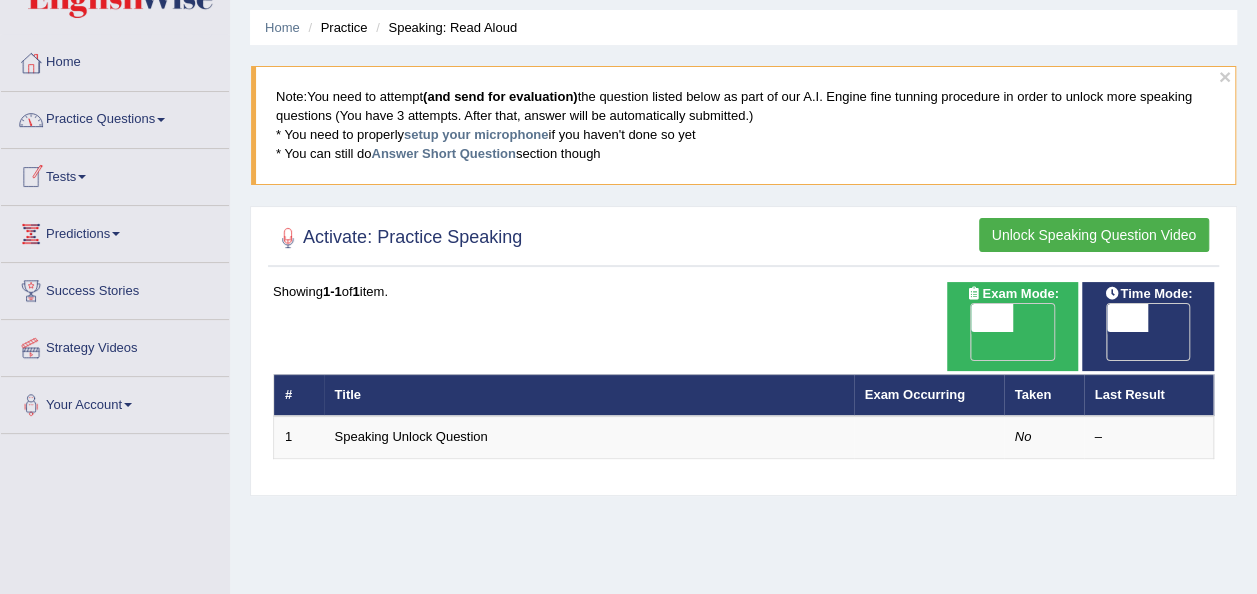 click on "Practice Questions" at bounding box center [115, 117] 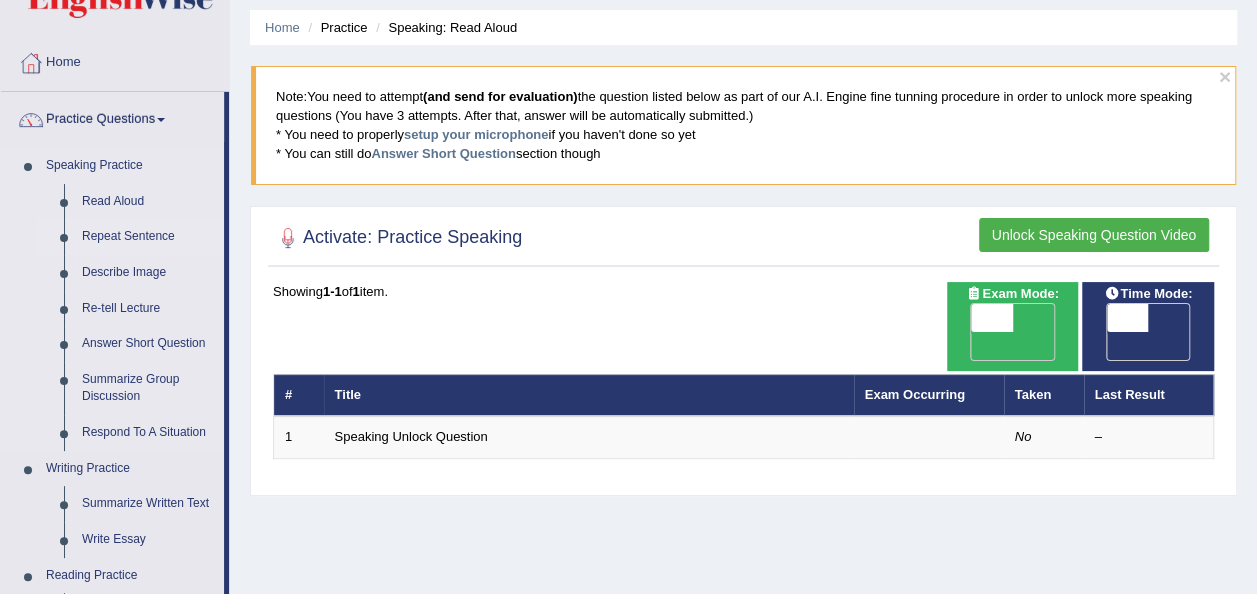 click on "Repeat Sentence" at bounding box center (148, 237) 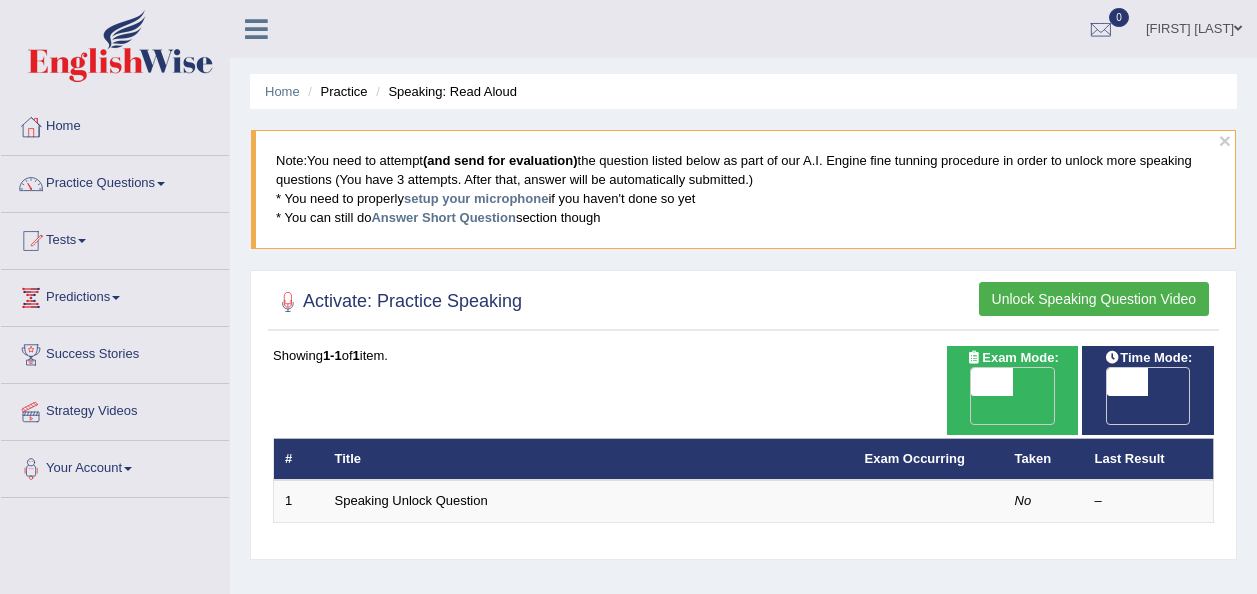 scroll, scrollTop: 0, scrollLeft: 0, axis: both 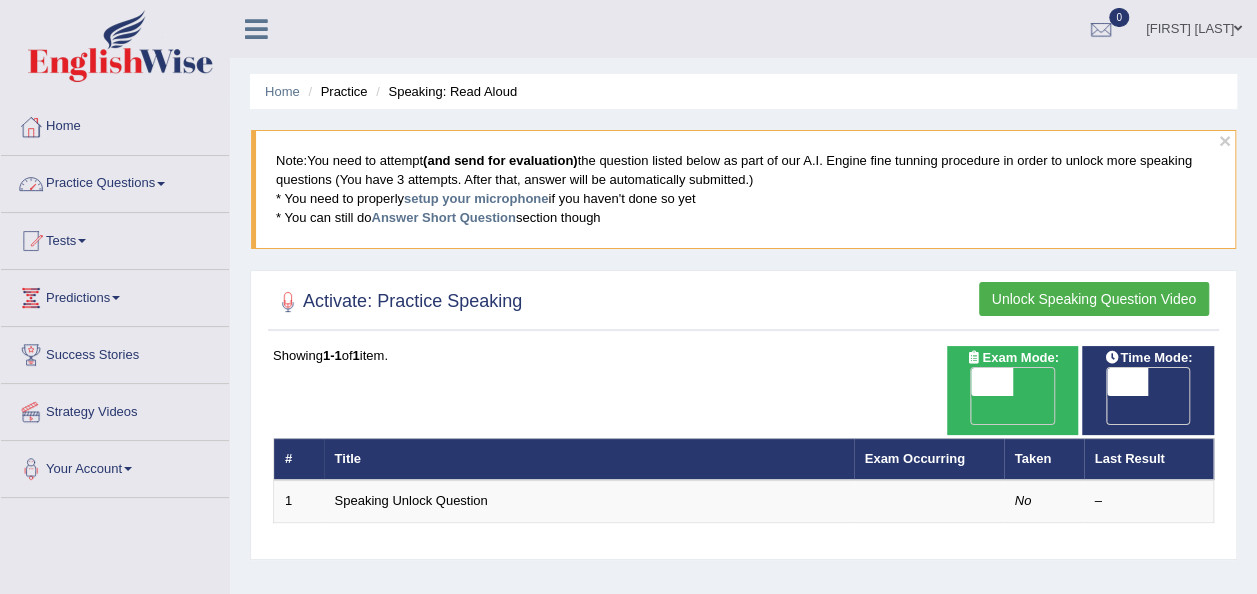click on "Practice Questions" at bounding box center [115, 181] 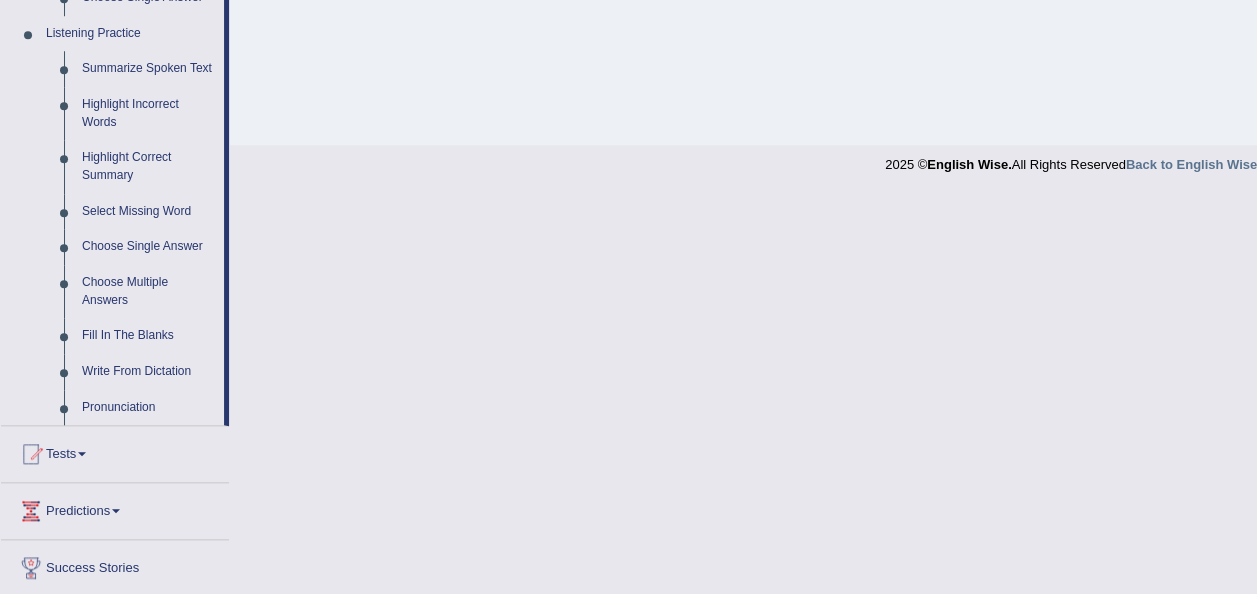 scroll, scrollTop: 856, scrollLeft: 0, axis: vertical 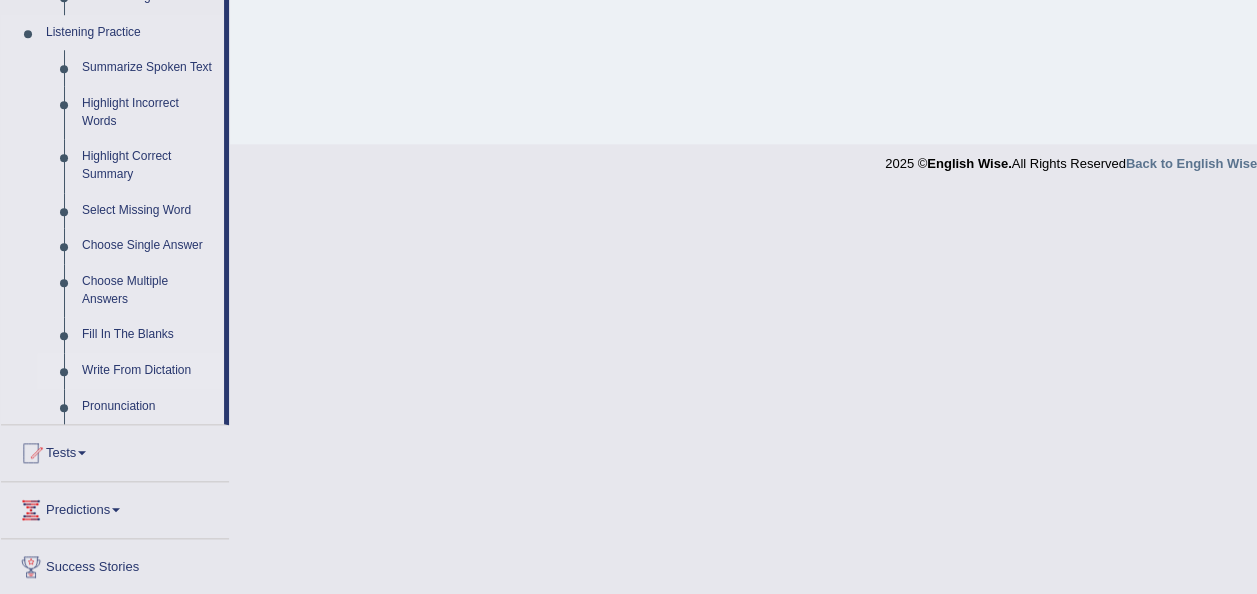 click on "Write From Dictation" at bounding box center (148, 371) 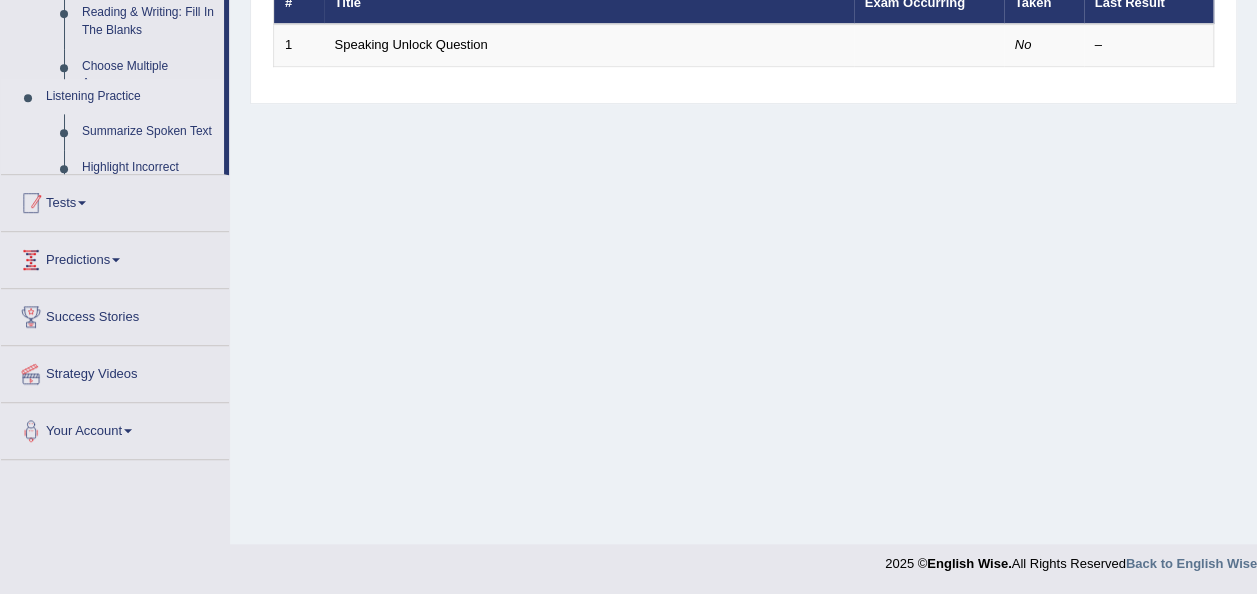 scroll, scrollTop: 312, scrollLeft: 0, axis: vertical 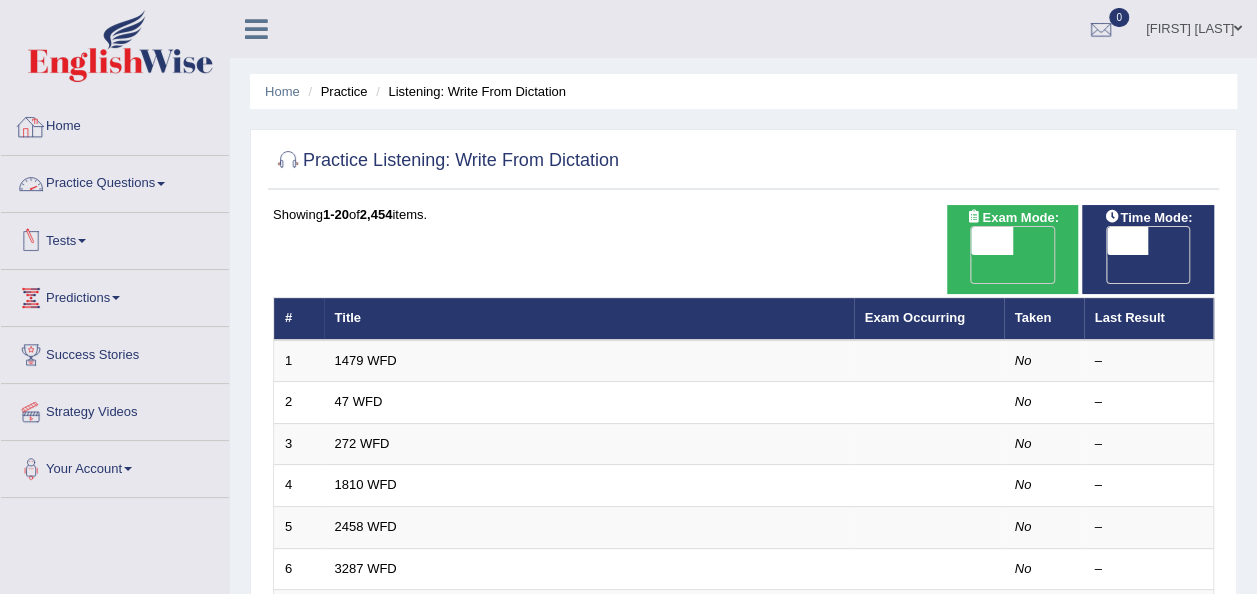 click on "Home" at bounding box center (115, 124) 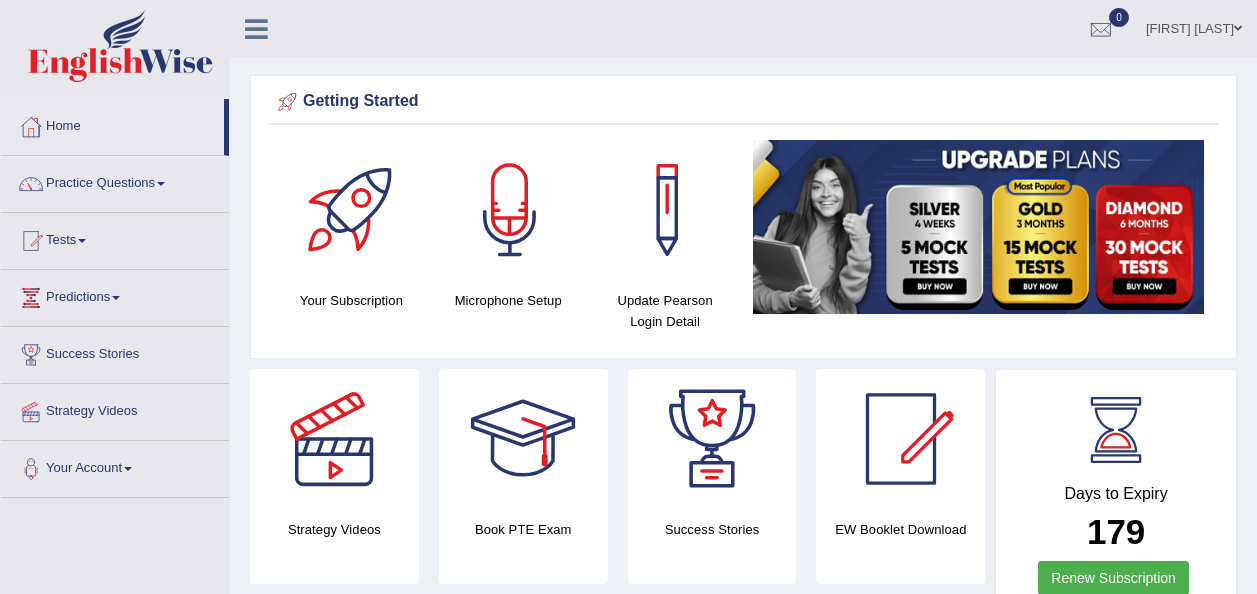 scroll, scrollTop: 0, scrollLeft: 0, axis: both 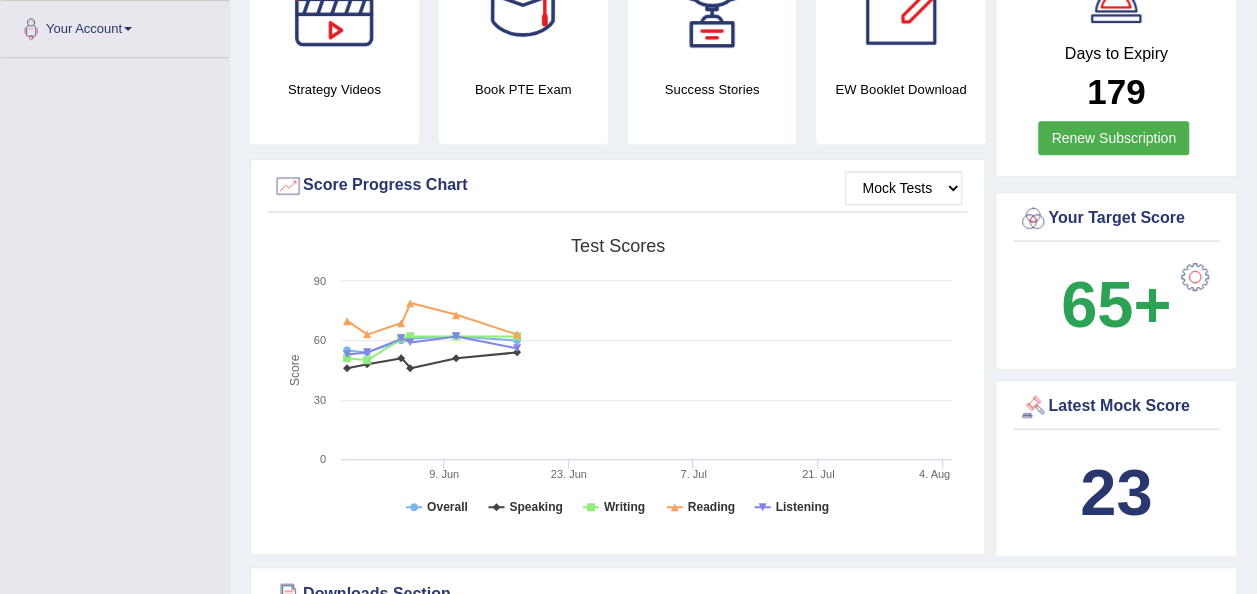 click at bounding box center (1195, 277) 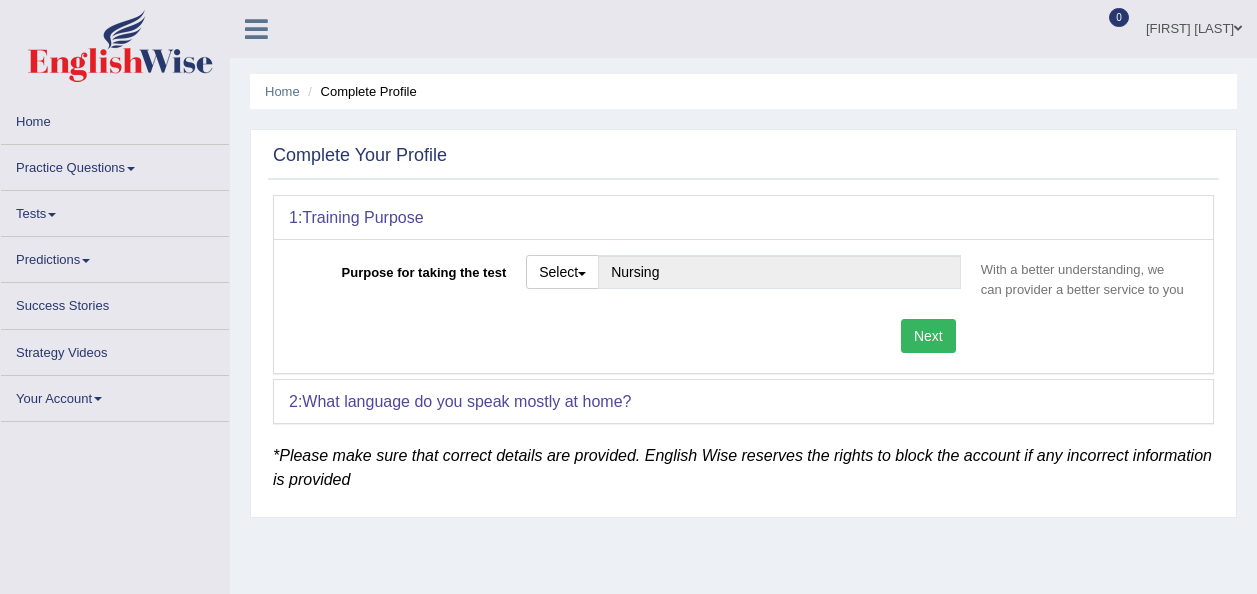 scroll, scrollTop: 0, scrollLeft: 0, axis: both 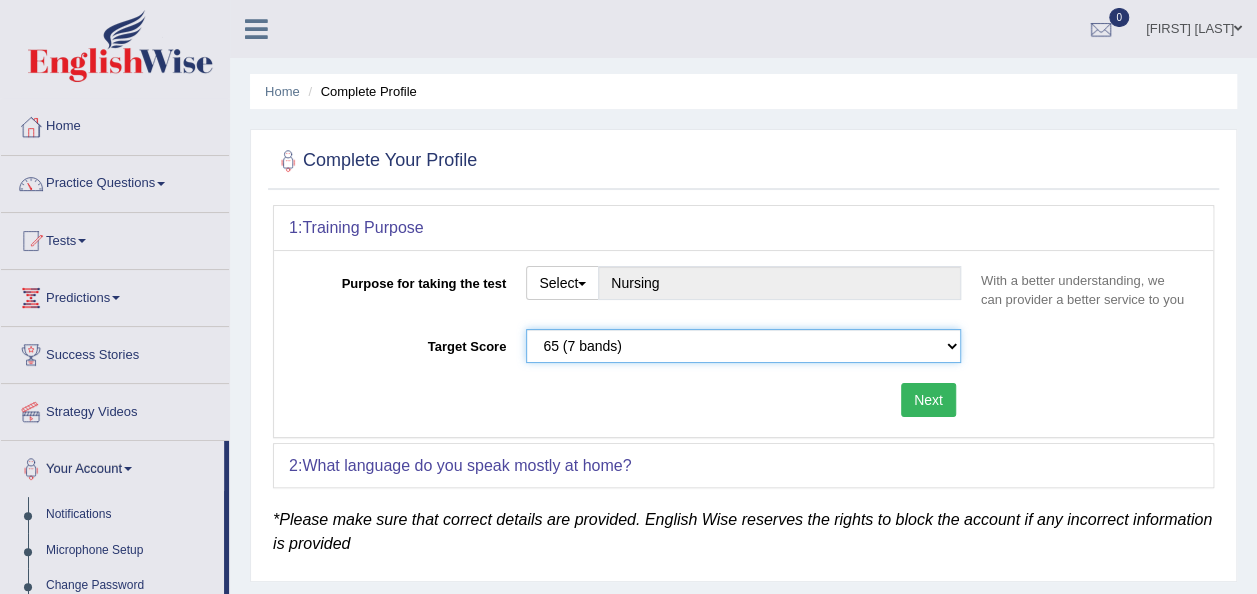 click on "Please select the correct value
50 (6 bands)
58 (6.5 bands)
65 (7 bands)
79 (8 bands)" at bounding box center [743, 346] 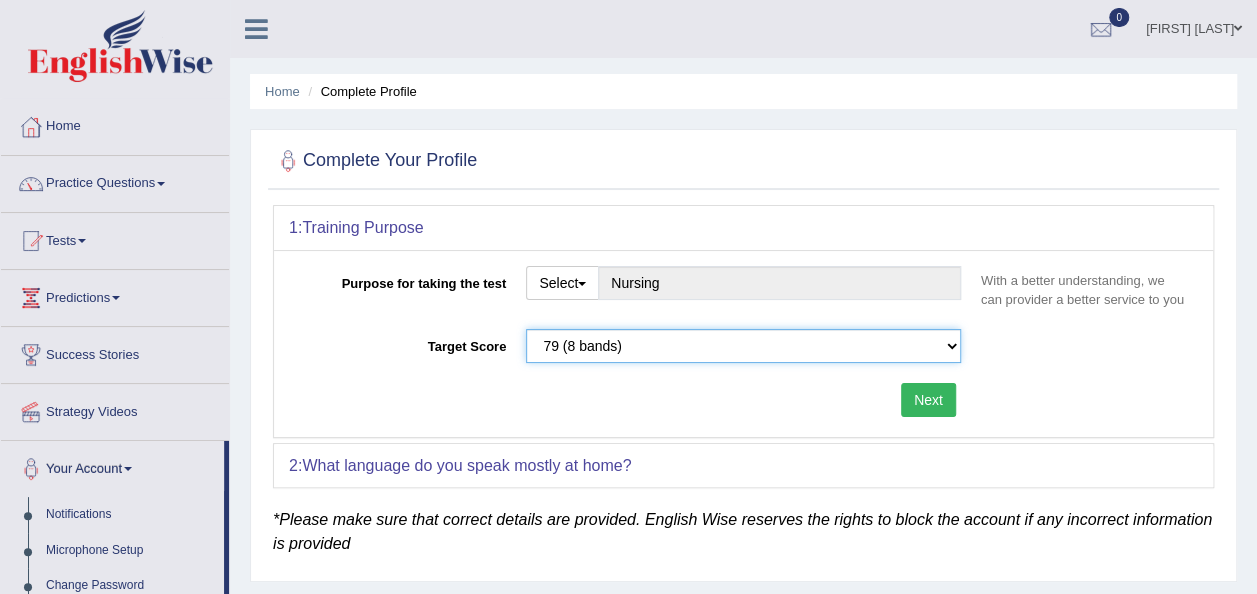 click on "Please select the correct value
50 (6 bands)
58 (6.5 bands)
65 (7 bands)
79 (8 bands)" at bounding box center [743, 346] 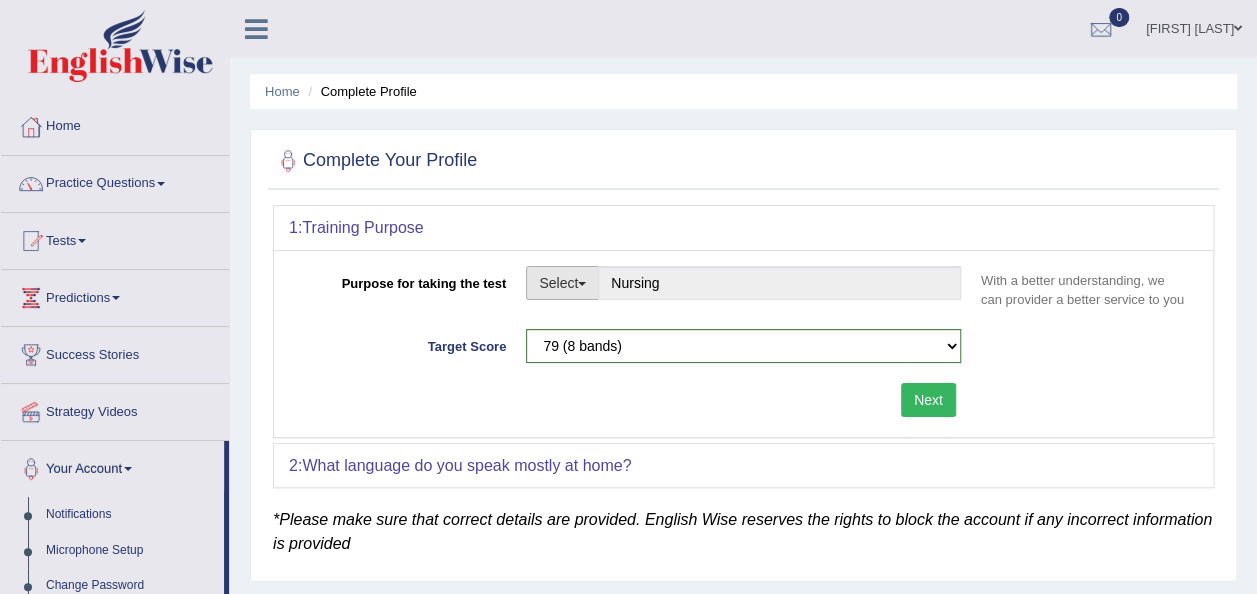 click on "Select" at bounding box center (562, 283) 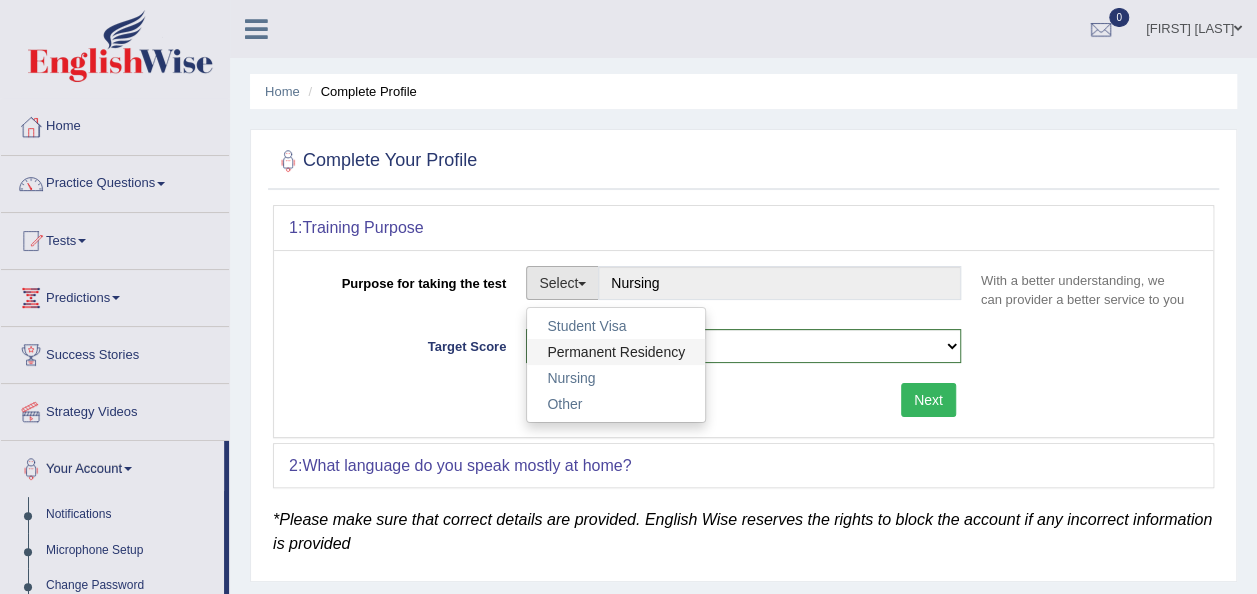 click on "Permanent Residency" at bounding box center (616, 352) 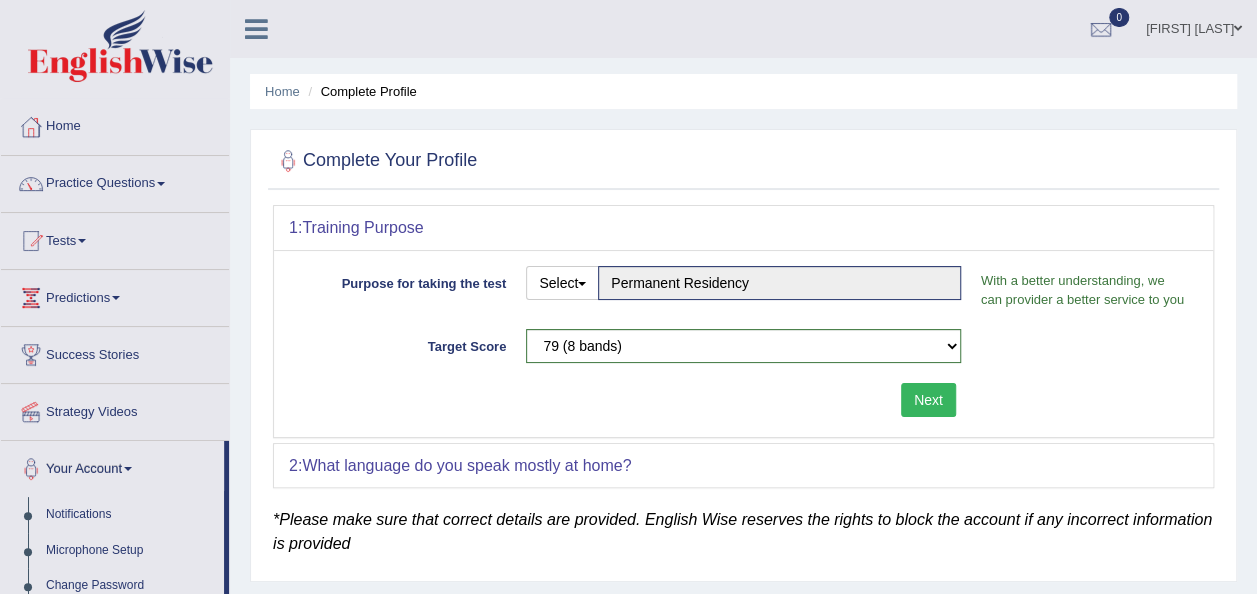 click on "Next" at bounding box center [928, 400] 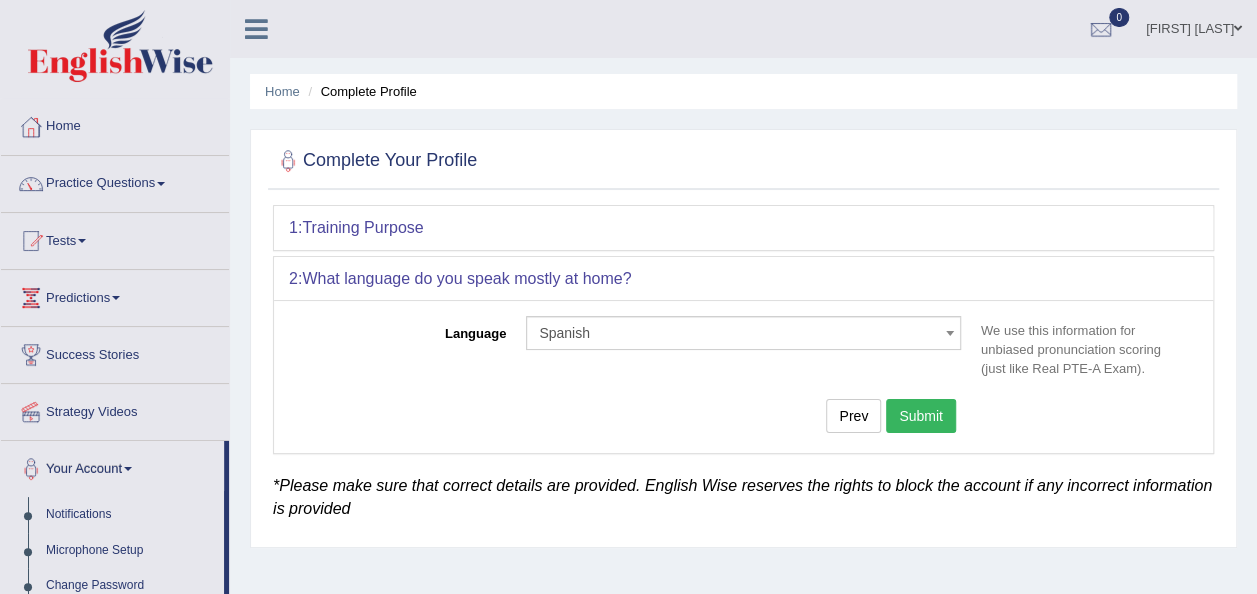 click on "Submit" at bounding box center [921, 416] 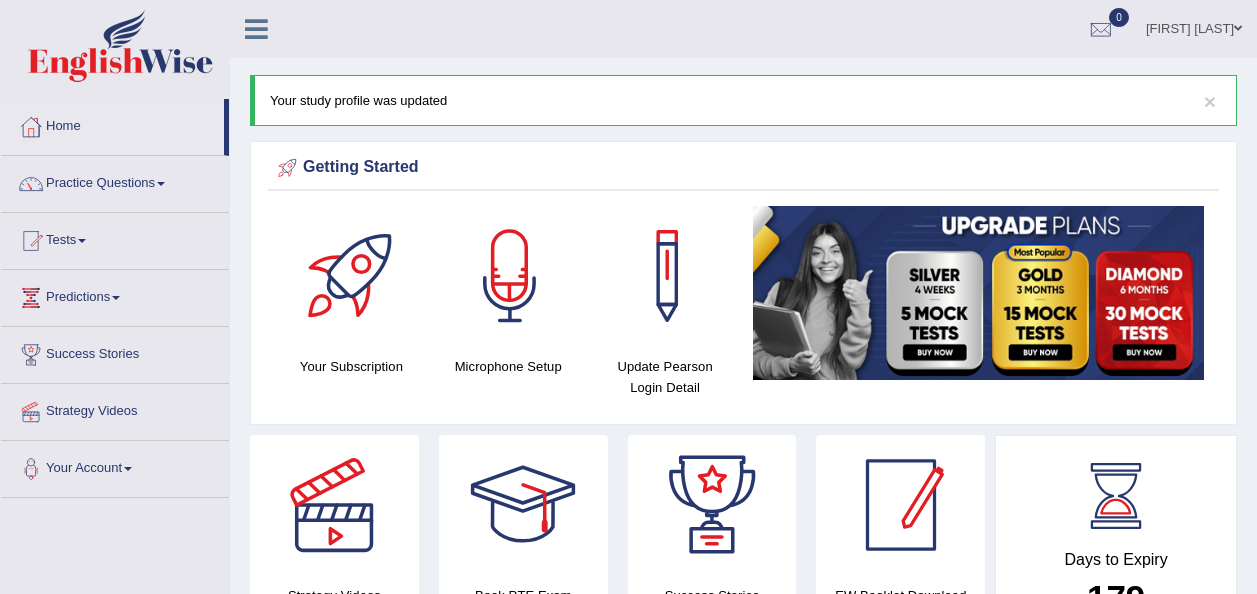 scroll, scrollTop: 0, scrollLeft: 0, axis: both 